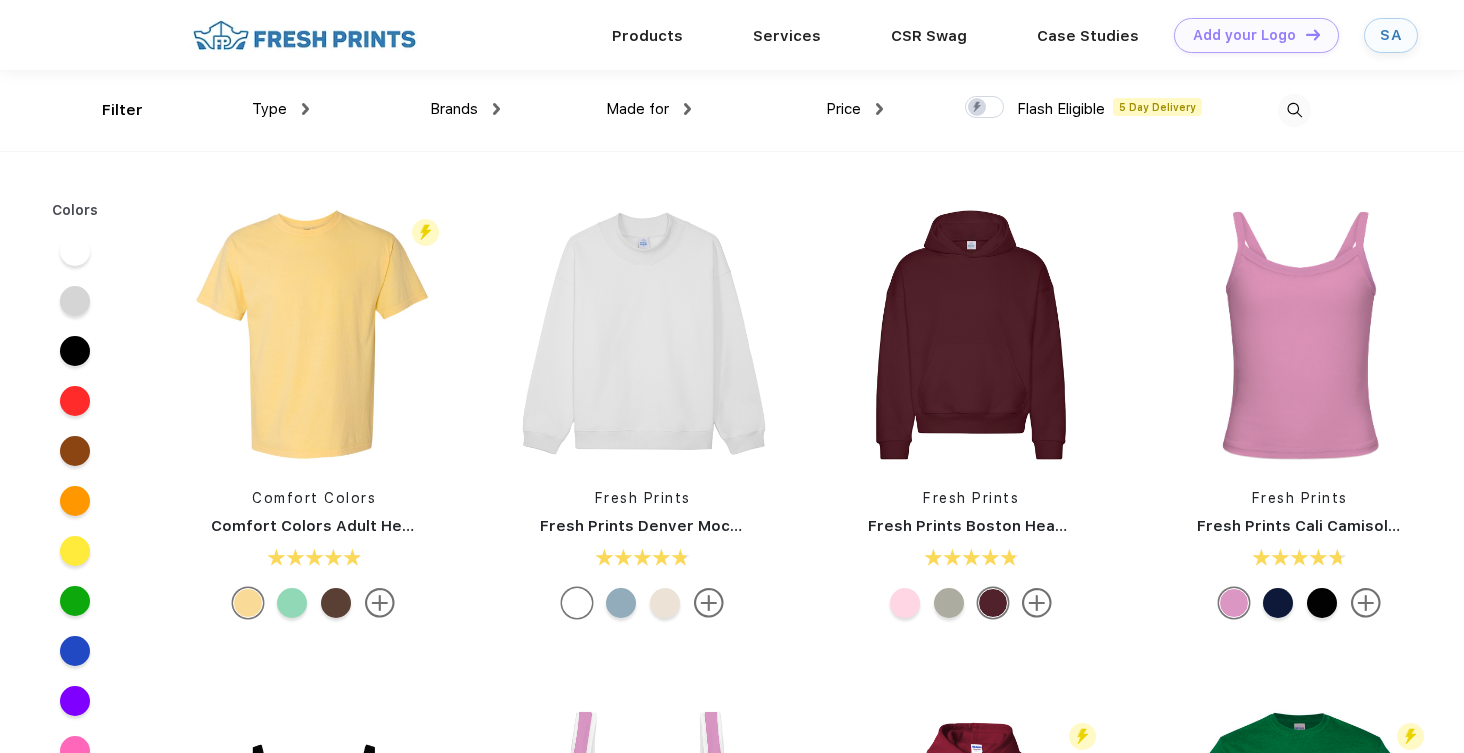 scroll, scrollTop: 0, scrollLeft: 0, axis: both 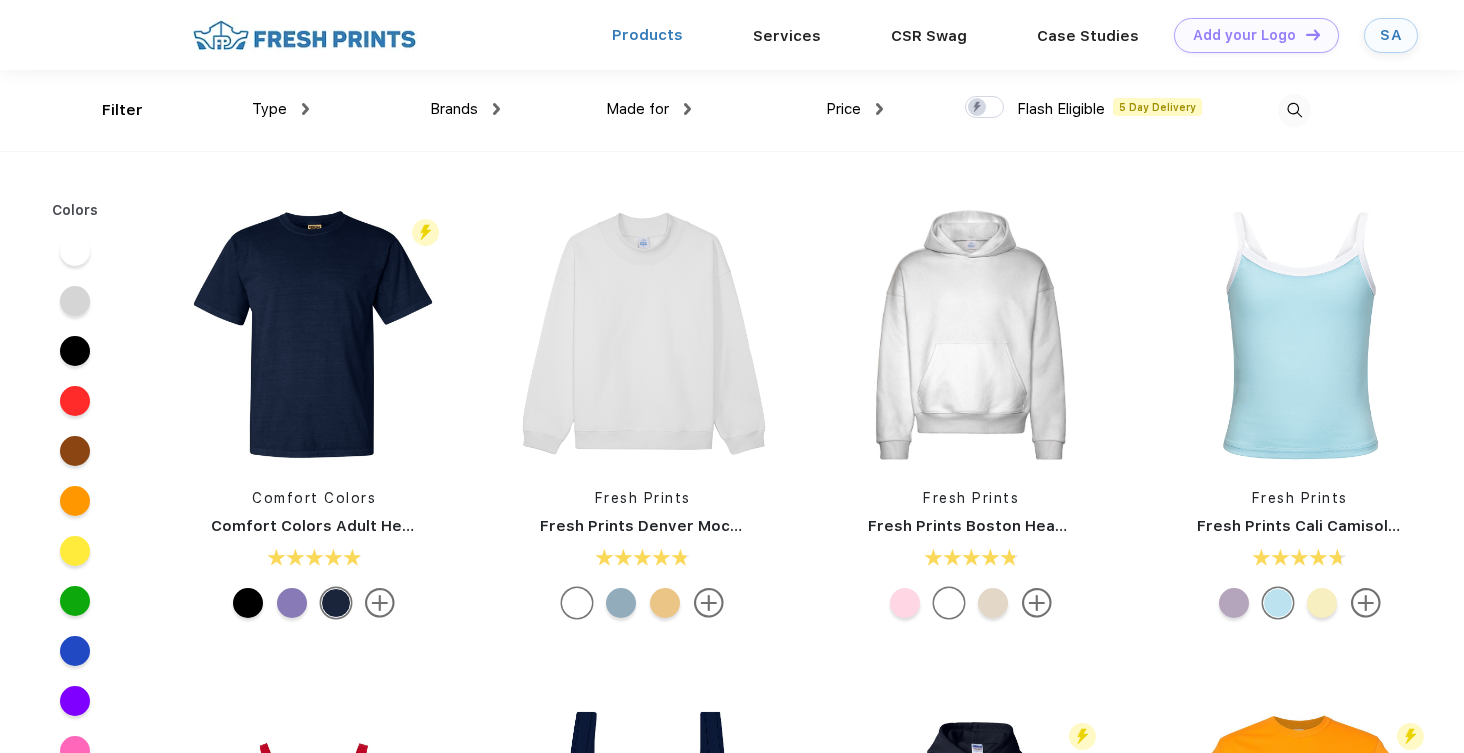 click on "Products" at bounding box center [647, 35] 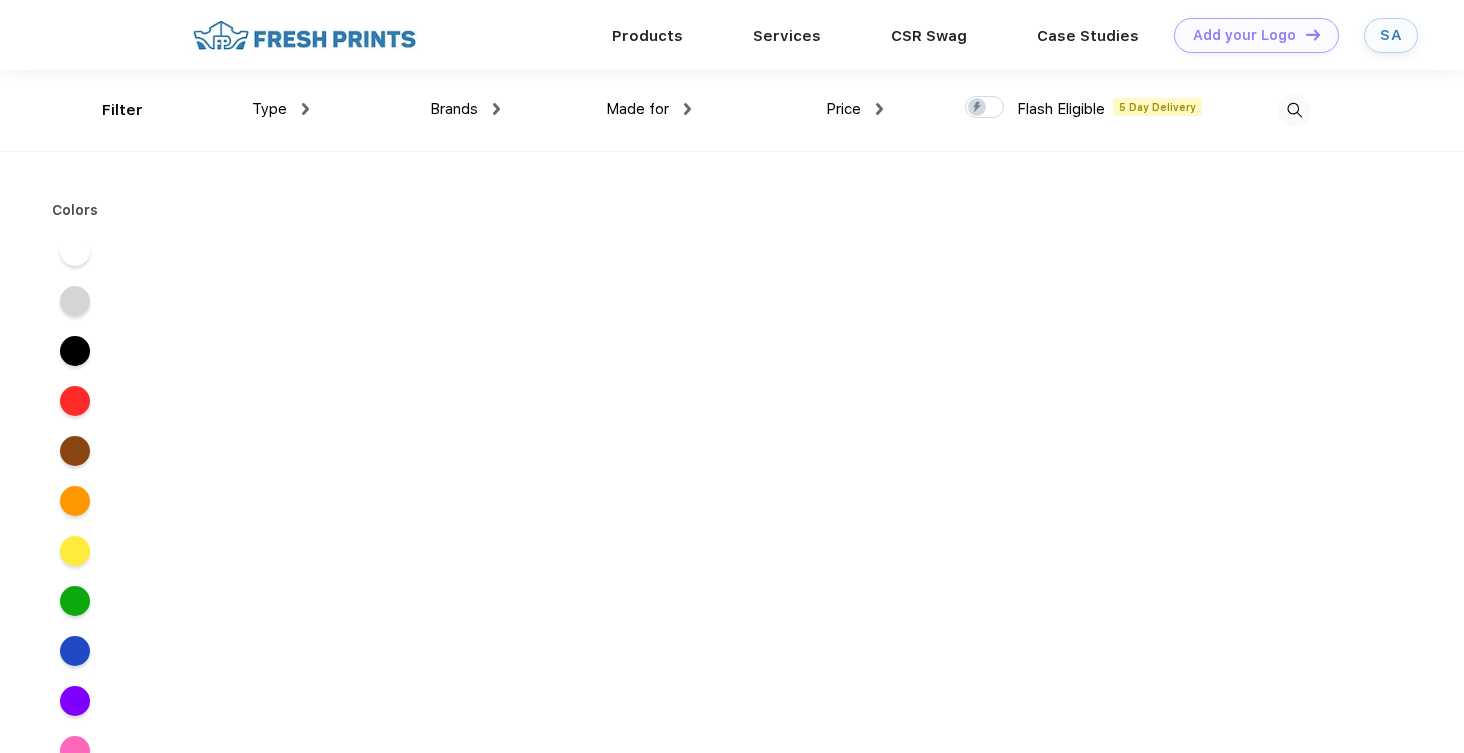 scroll, scrollTop: 0, scrollLeft: 0, axis: both 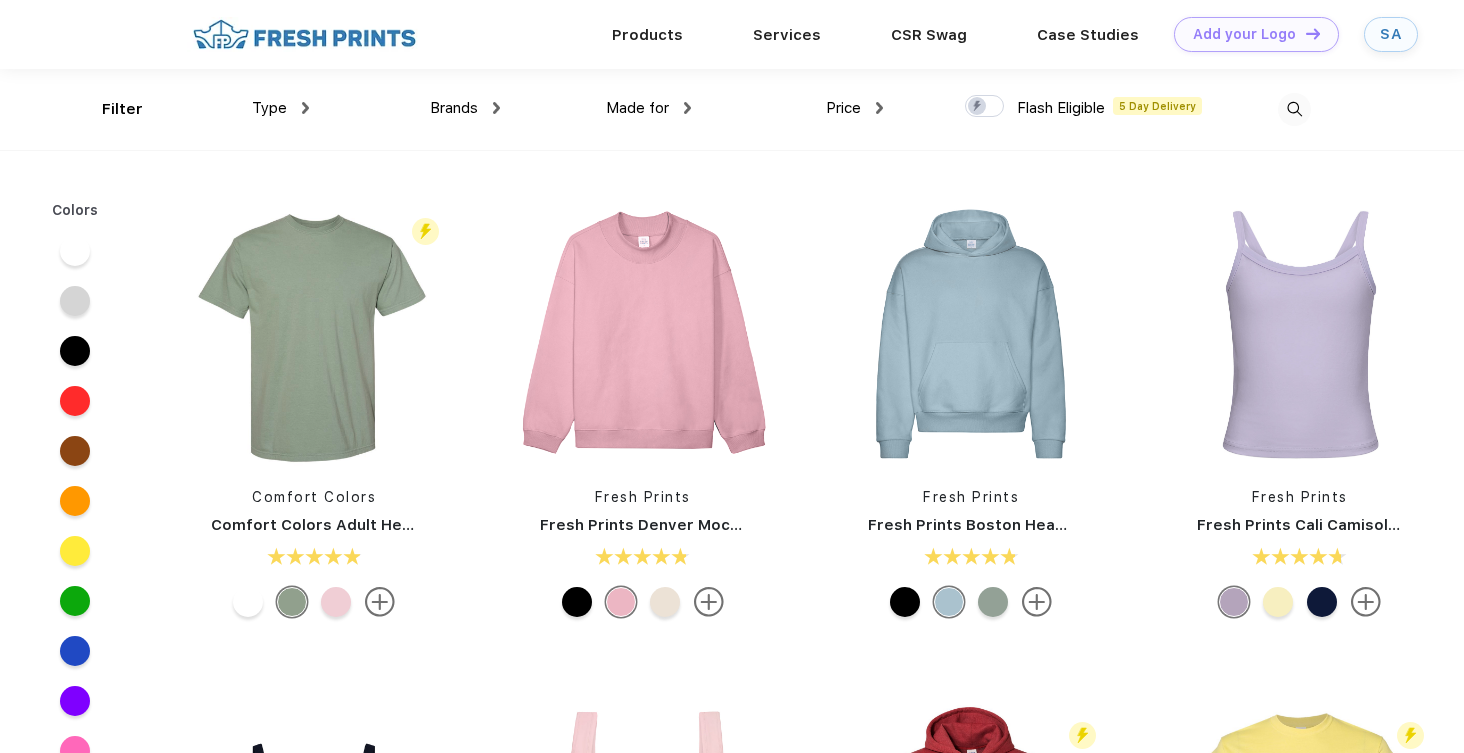 click at bounding box center [1294, 109] 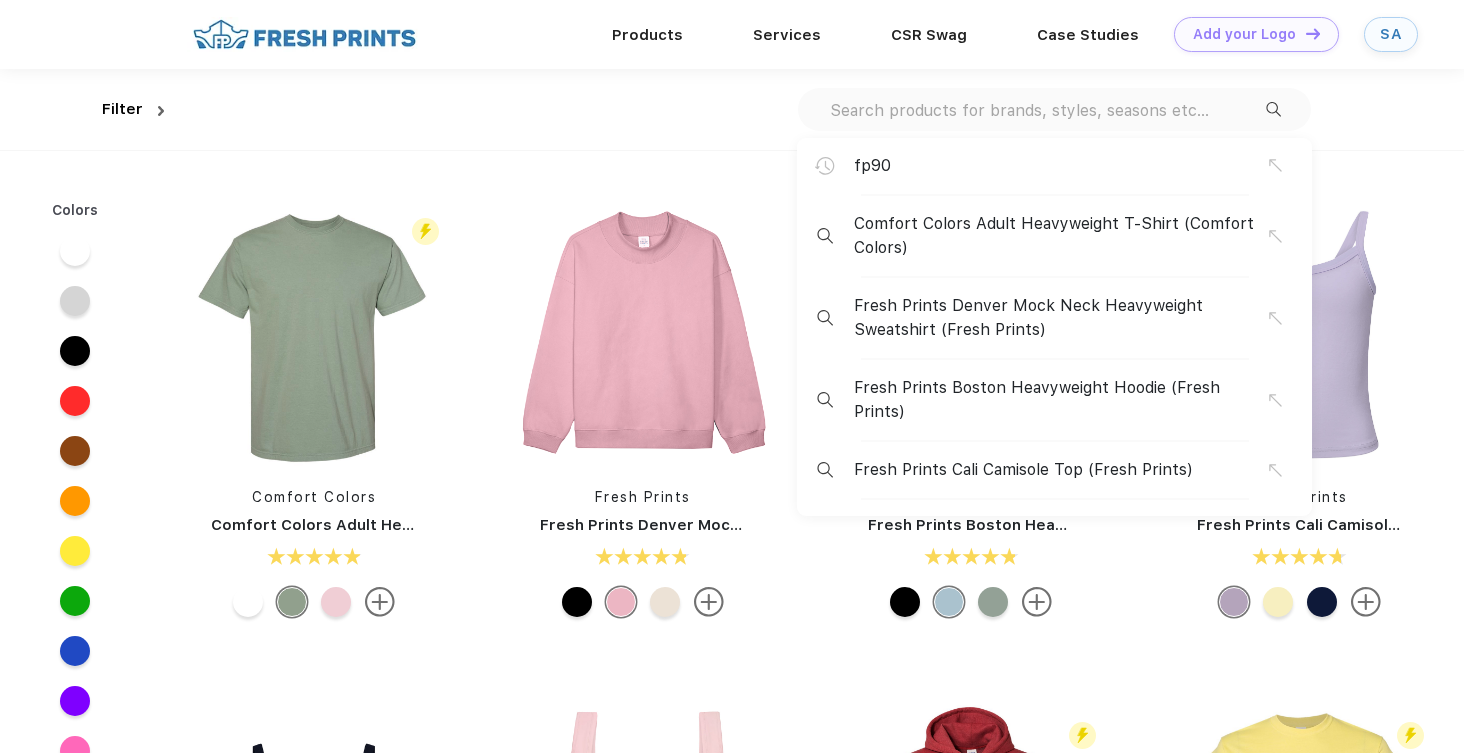 click at bounding box center [1047, 110] 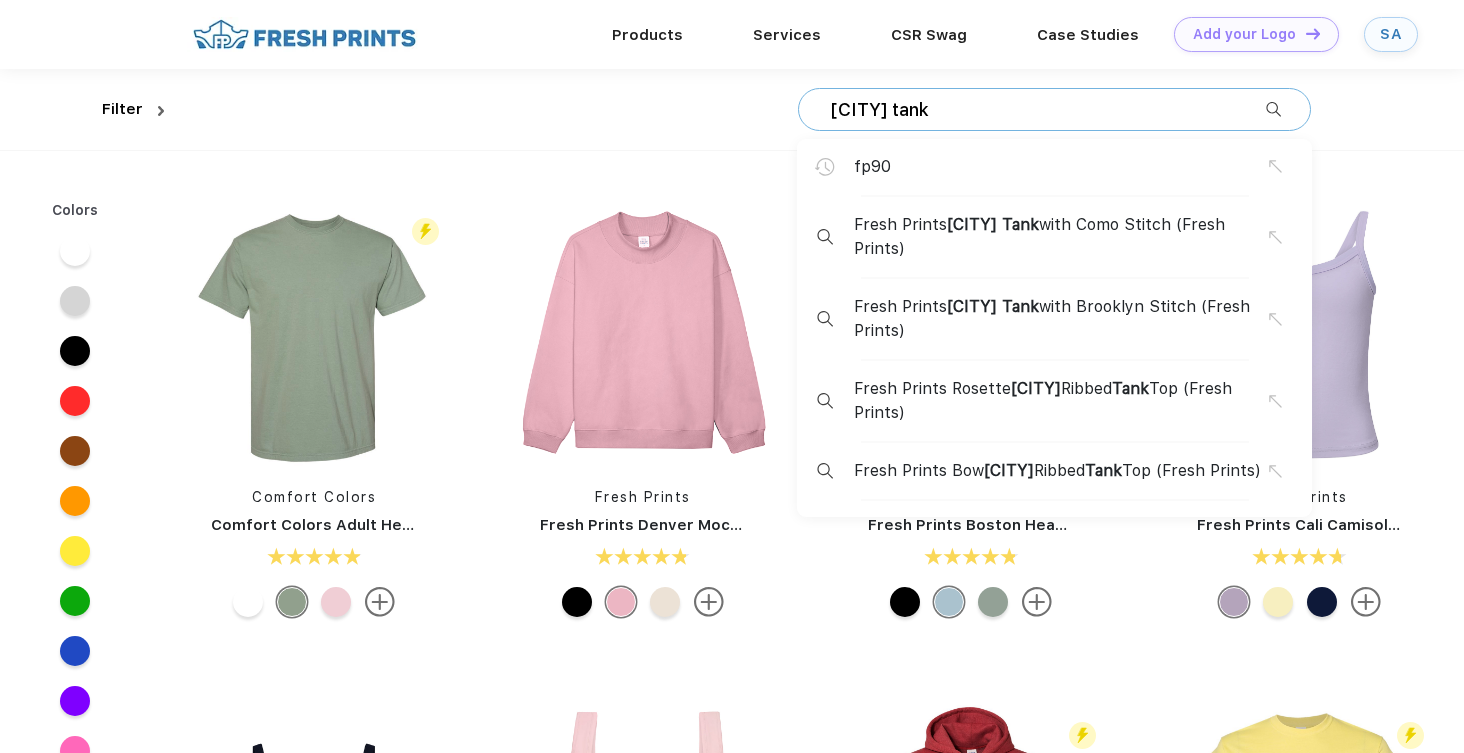 type on "melrose tank" 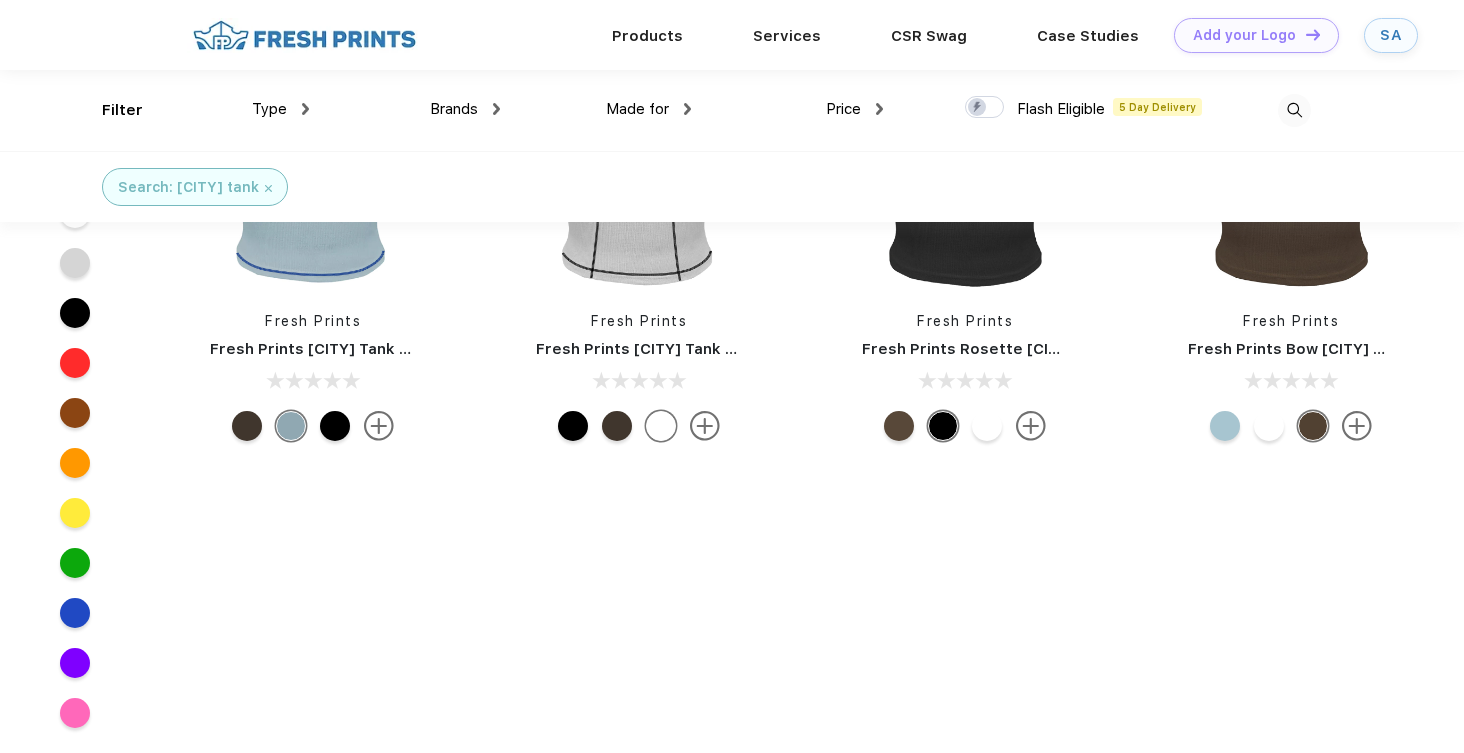 scroll, scrollTop: 0, scrollLeft: 0, axis: both 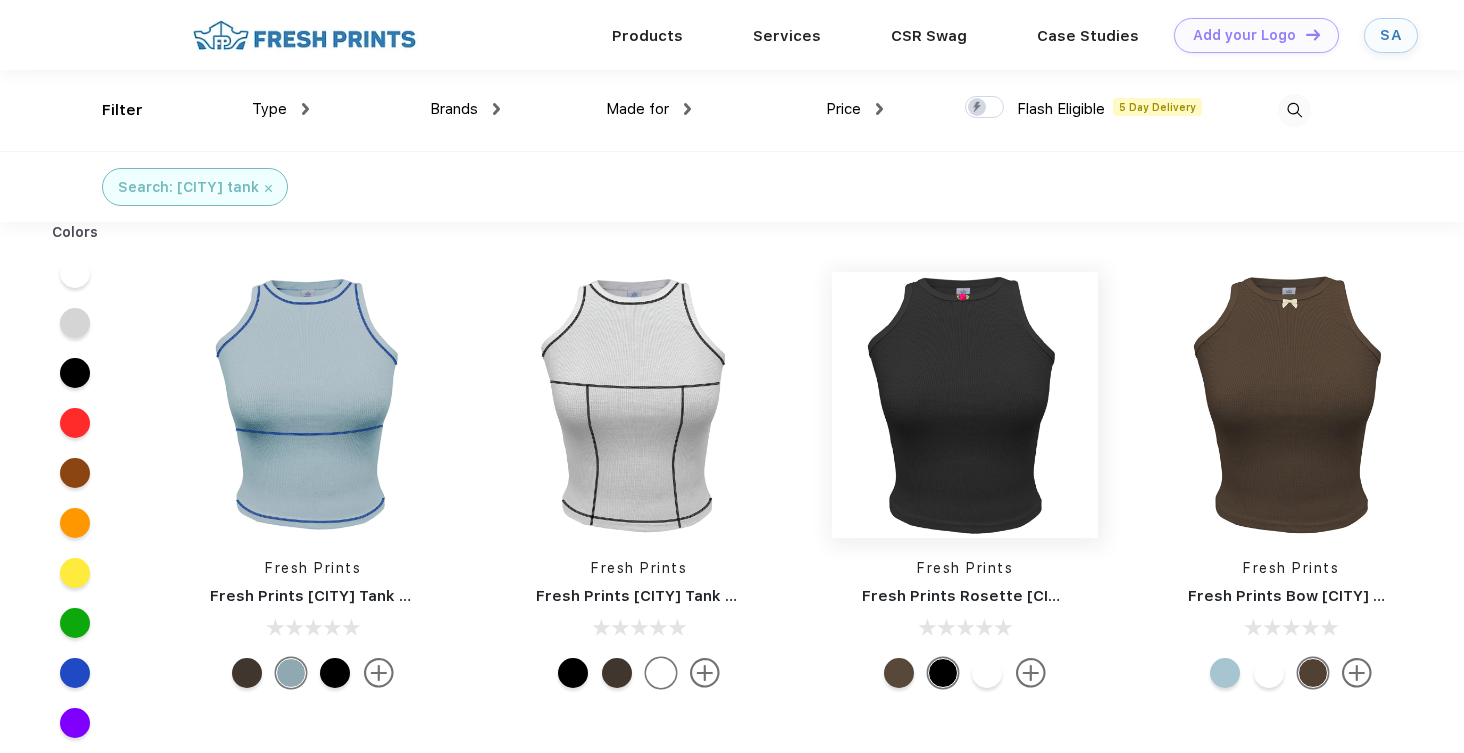 click at bounding box center (965, 405) 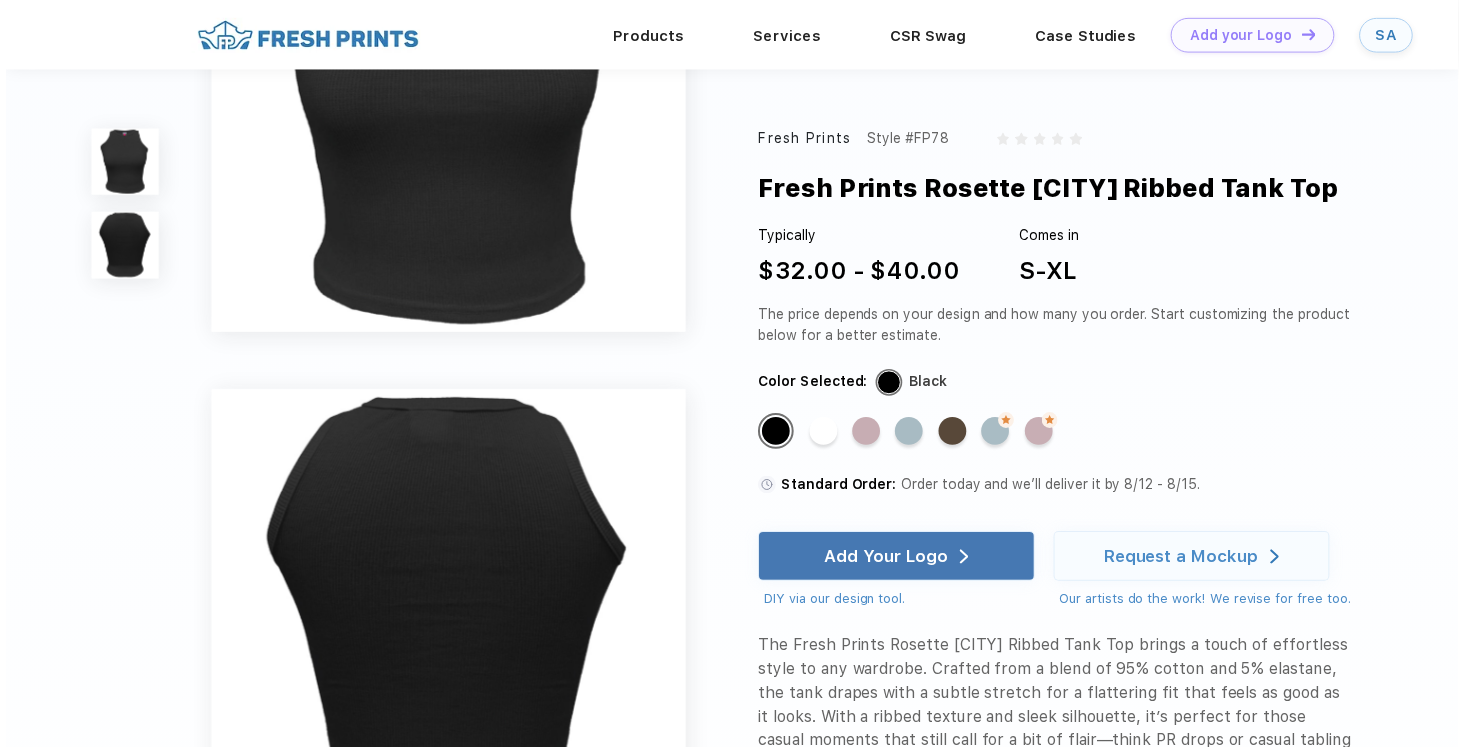 scroll, scrollTop: 0, scrollLeft: 0, axis: both 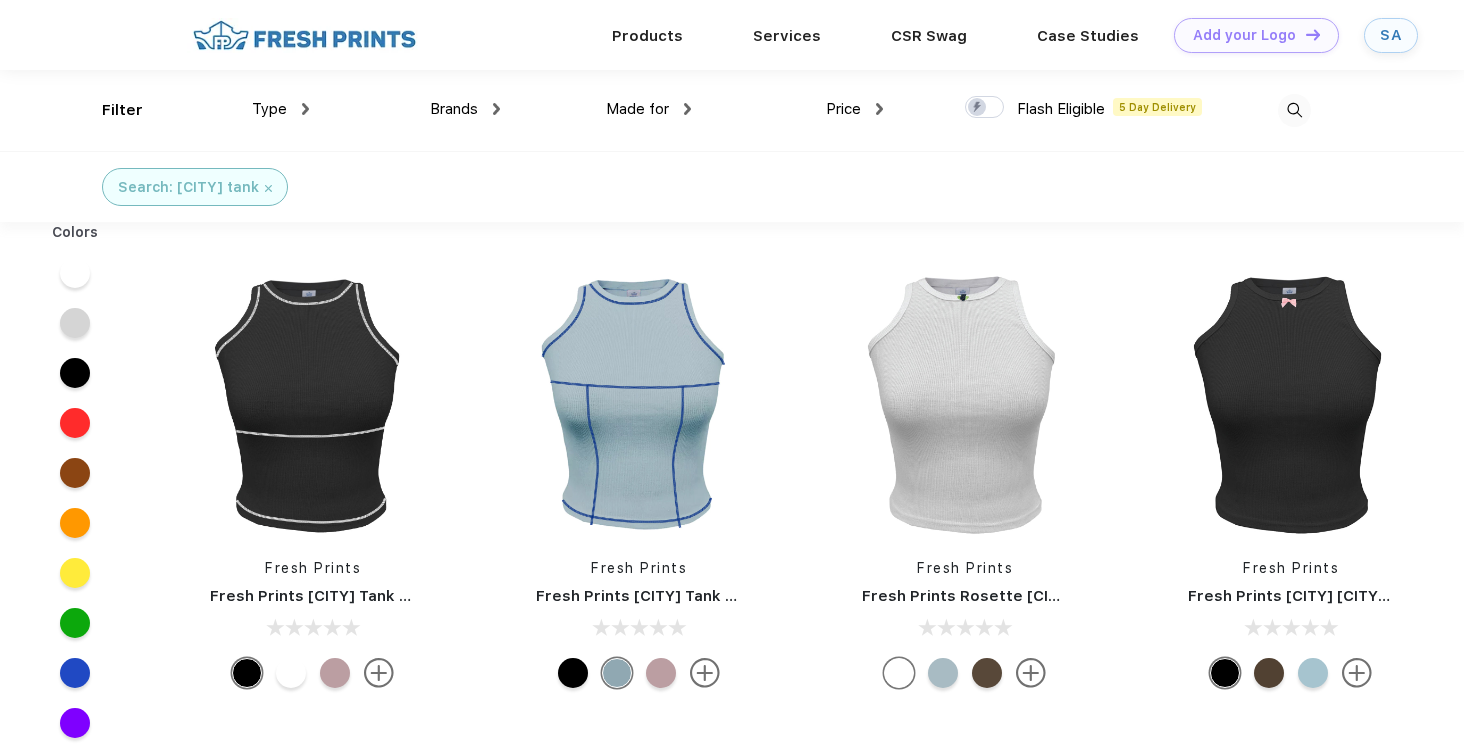 click at bounding box center [1294, 110] 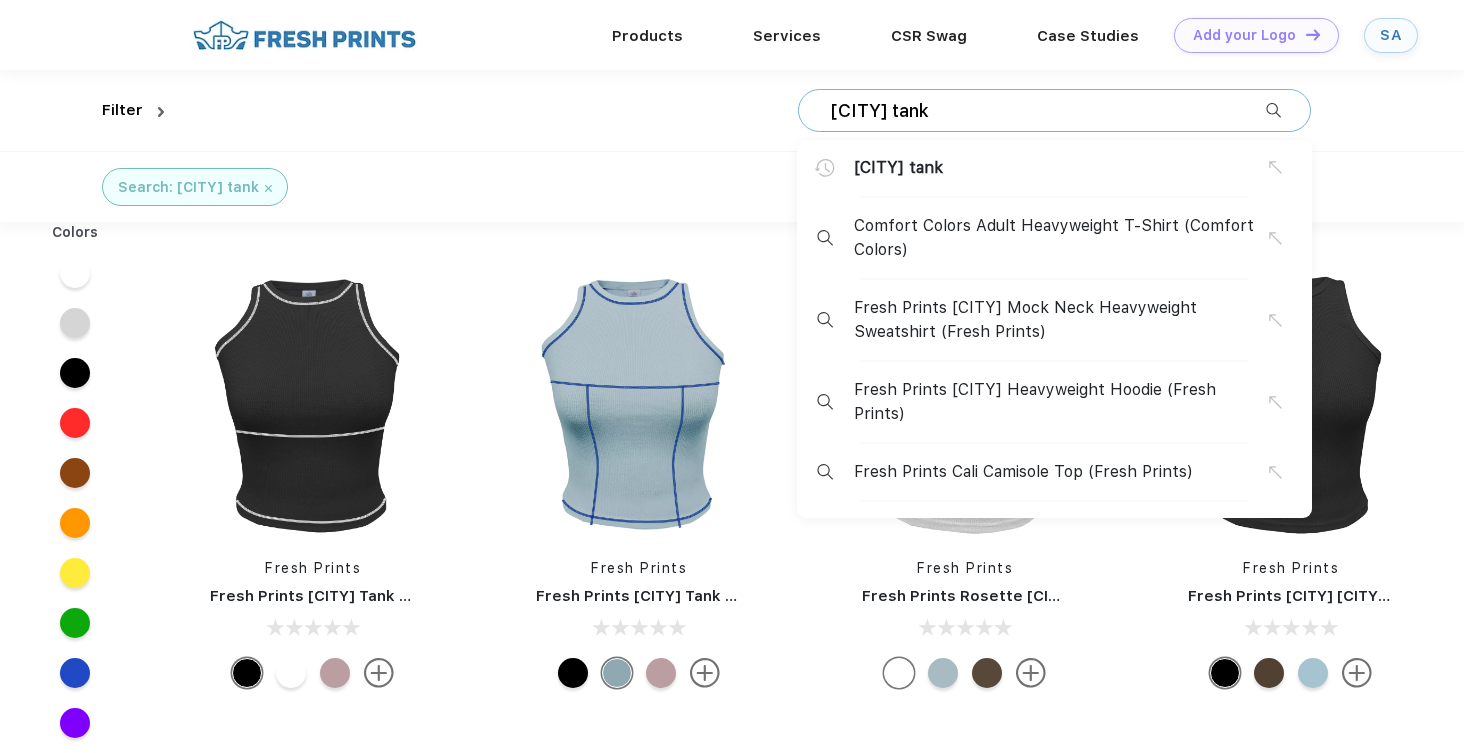 click on "[CITY] tank" at bounding box center (1047, 111) 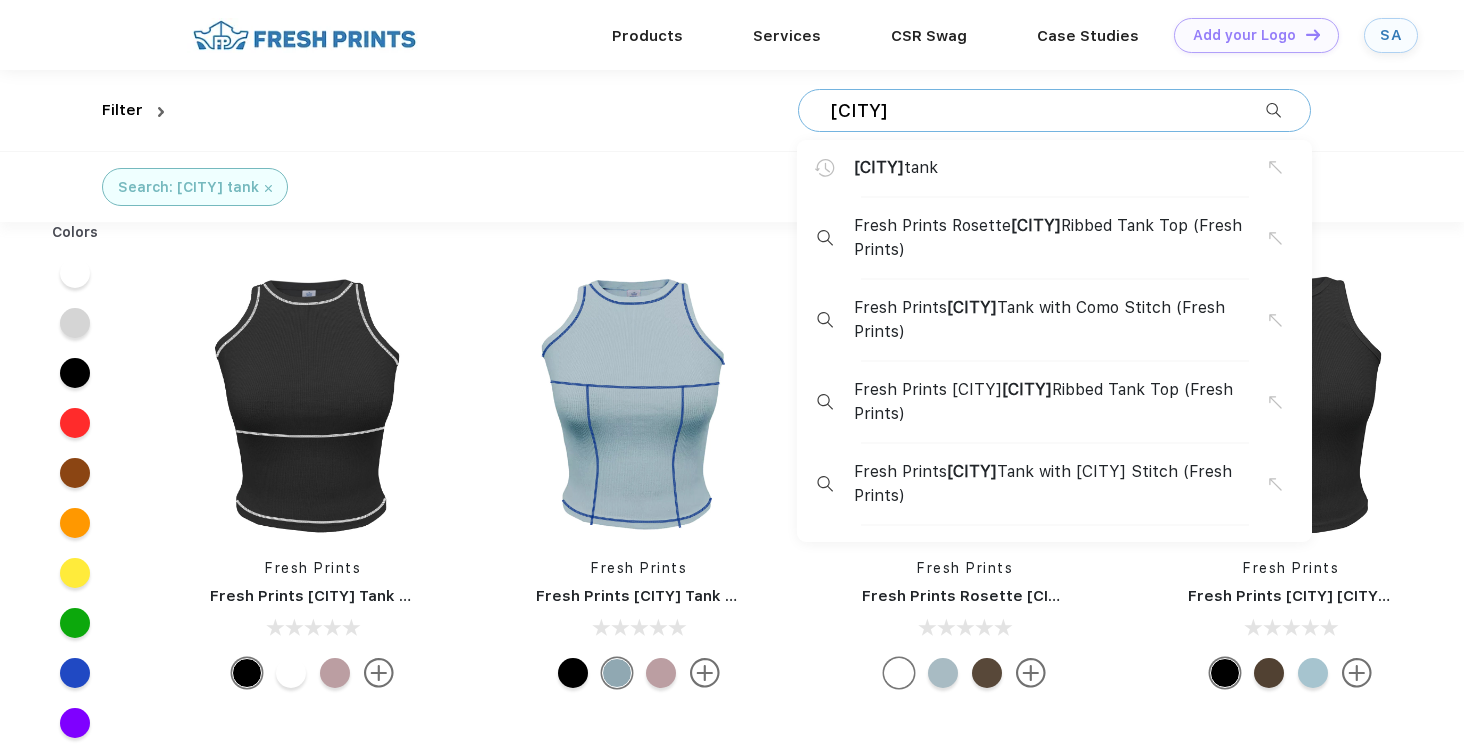 type on "[CITY]" 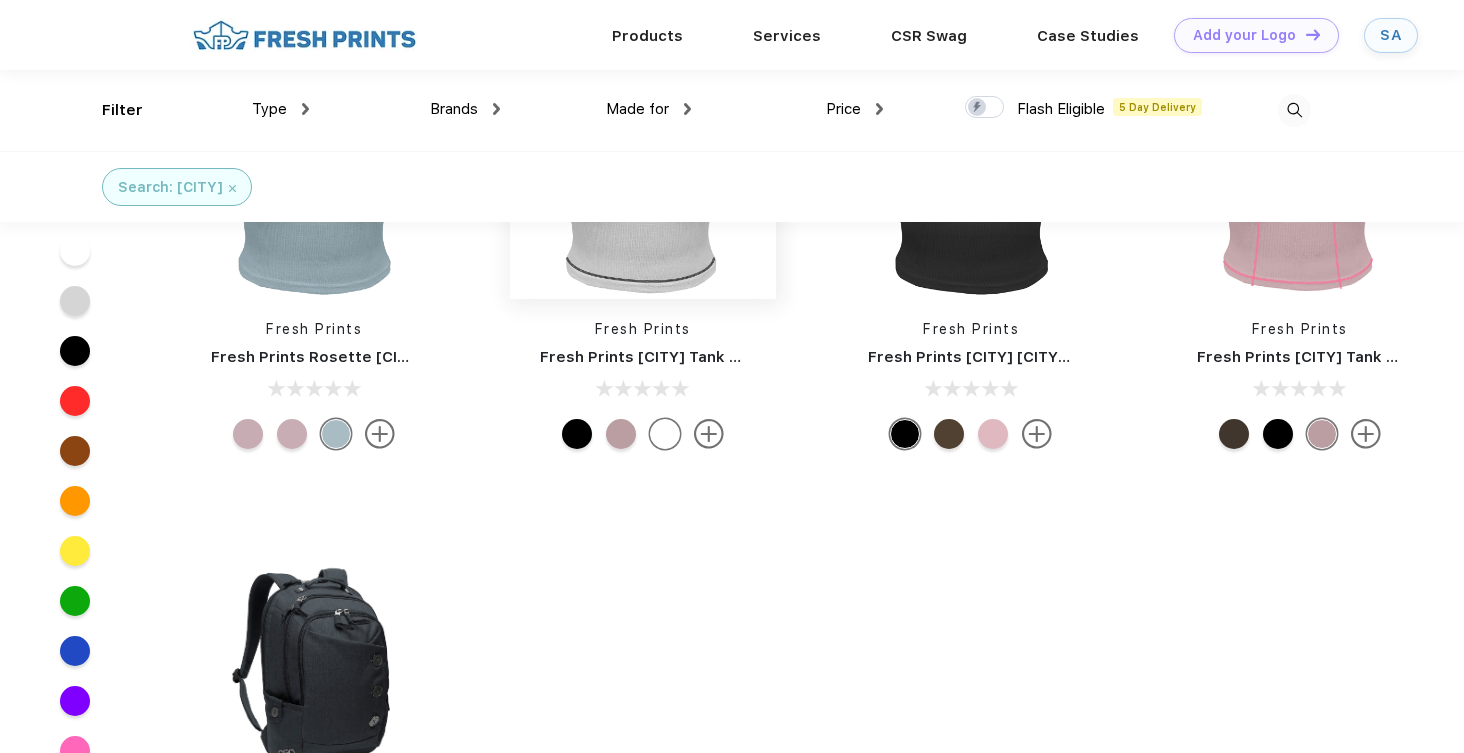 scroll, scrollTop: 0, scrollLeft: 0, axis: both 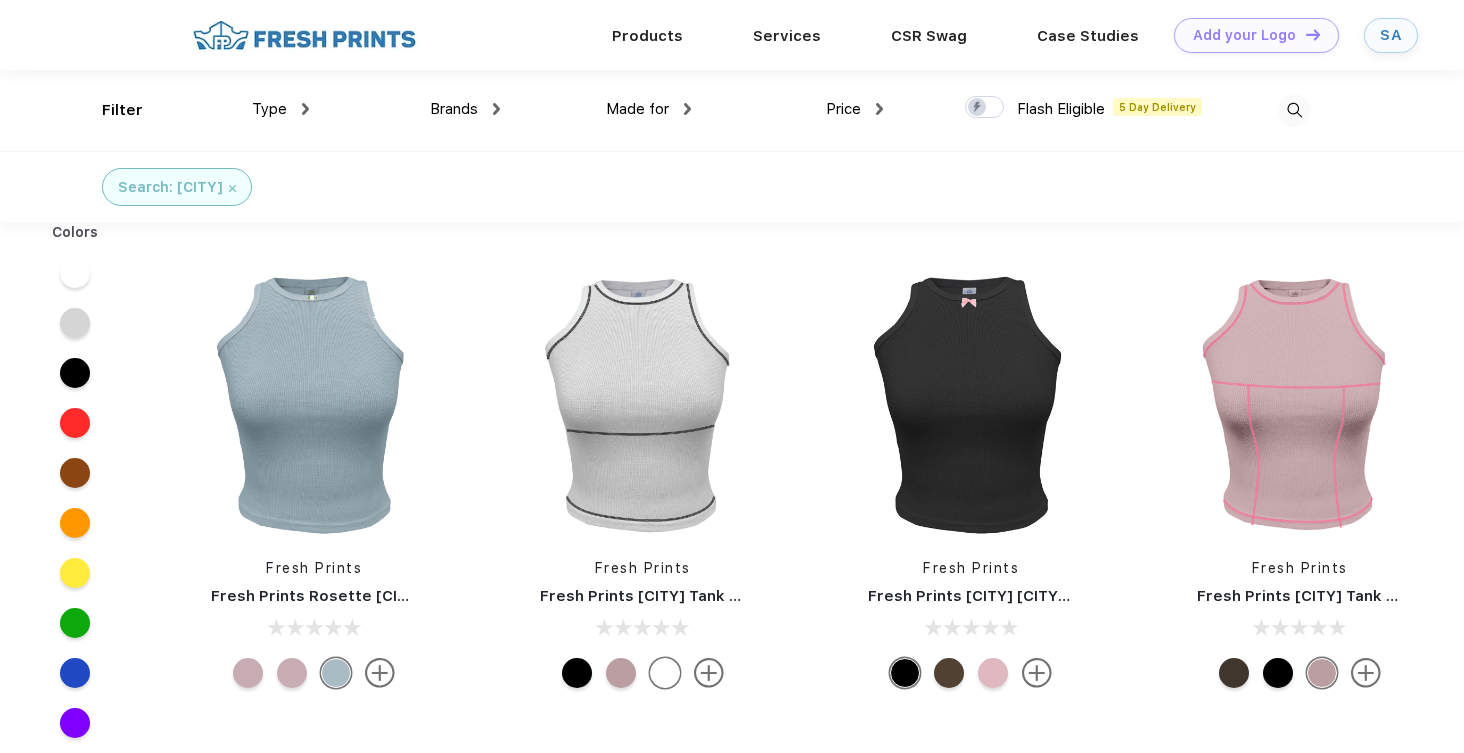 click on "Search: melrose" at bounding box center [177, 187] 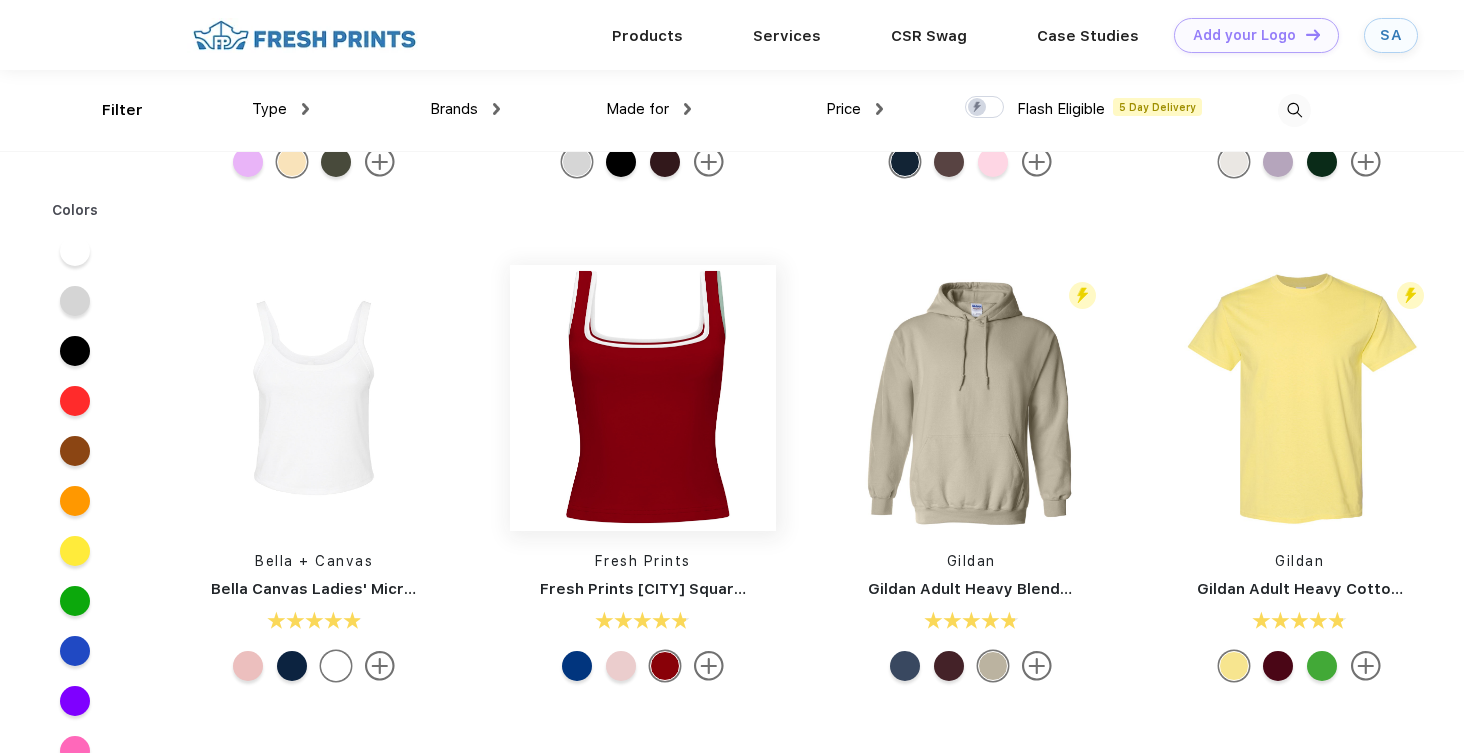 scroll, scrollTop: 0, scrollLeft: 0, axis: both 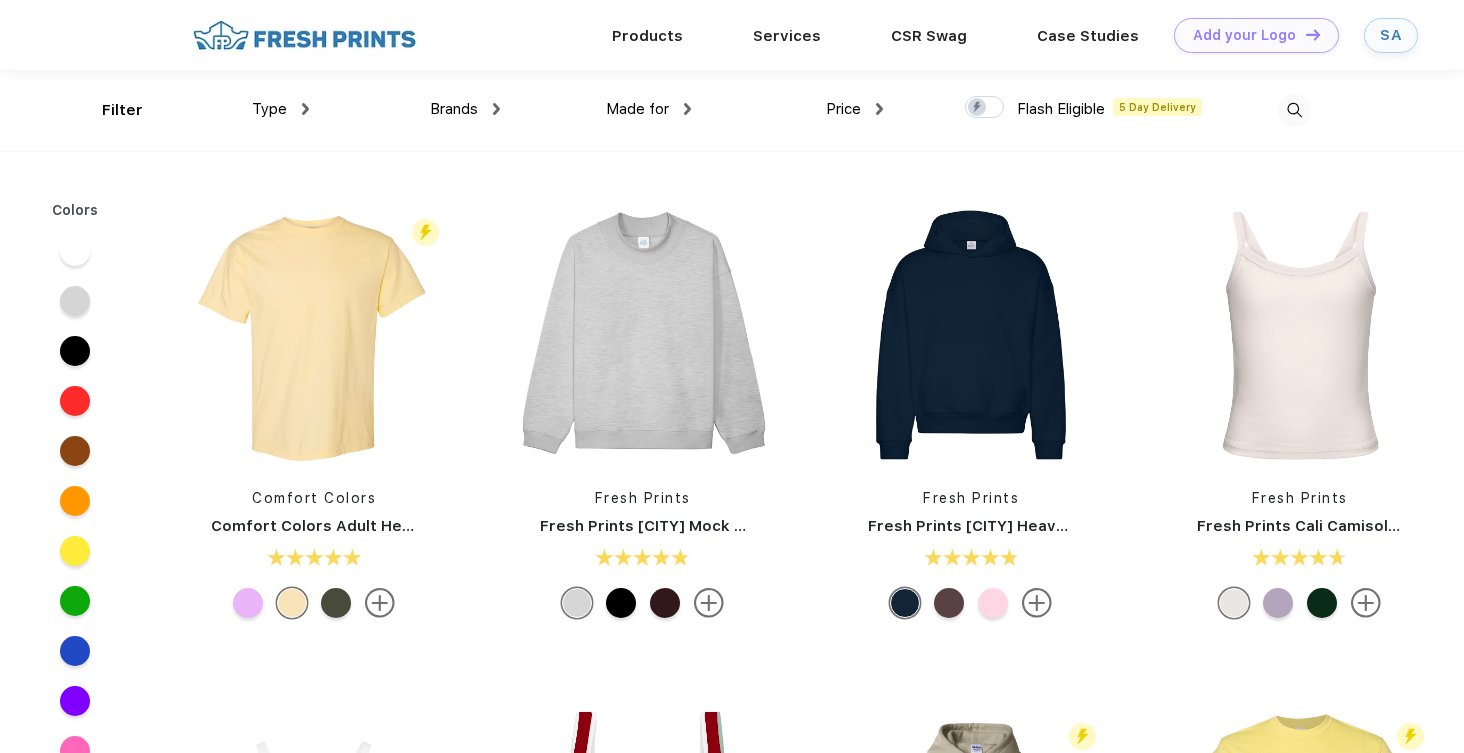click at bounding box center [1294, 110] 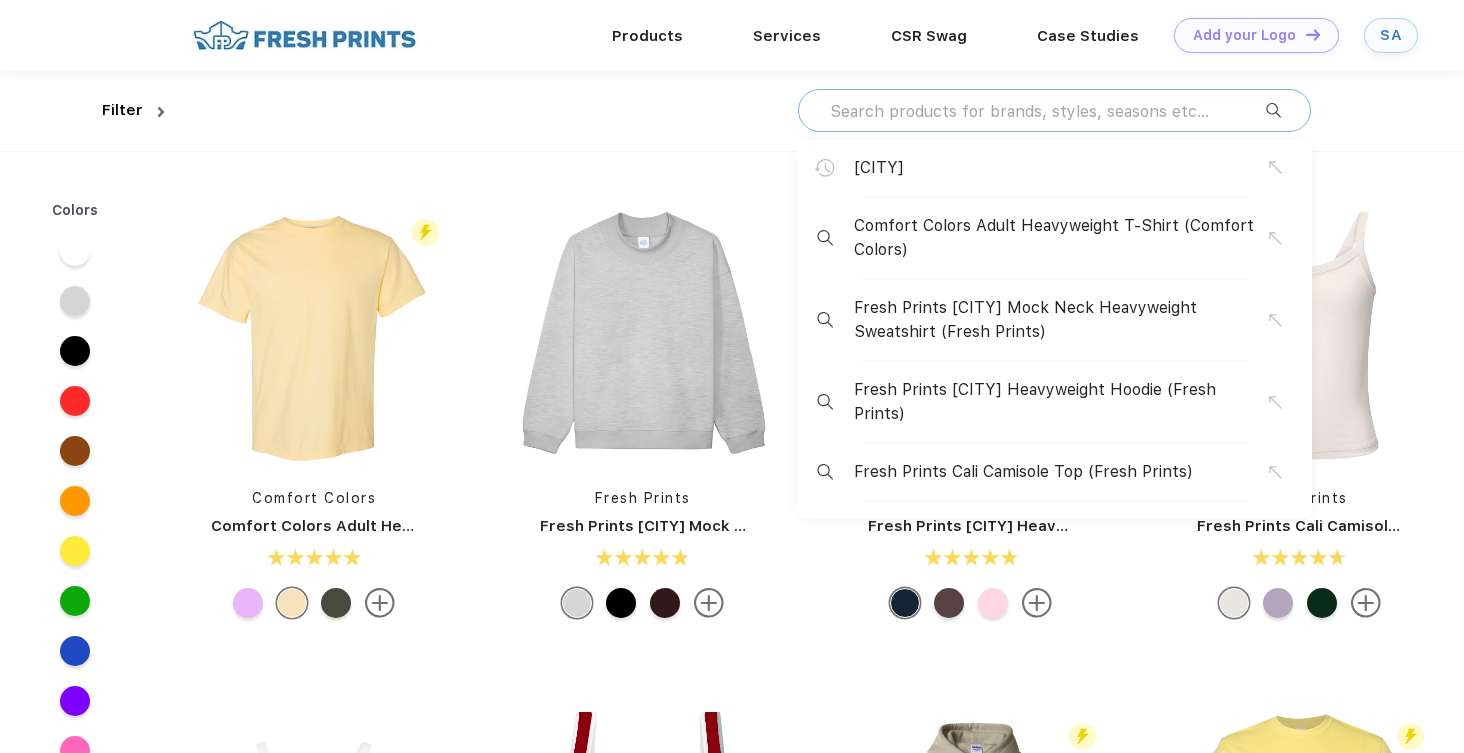 click at bounding box center [1047, 111] 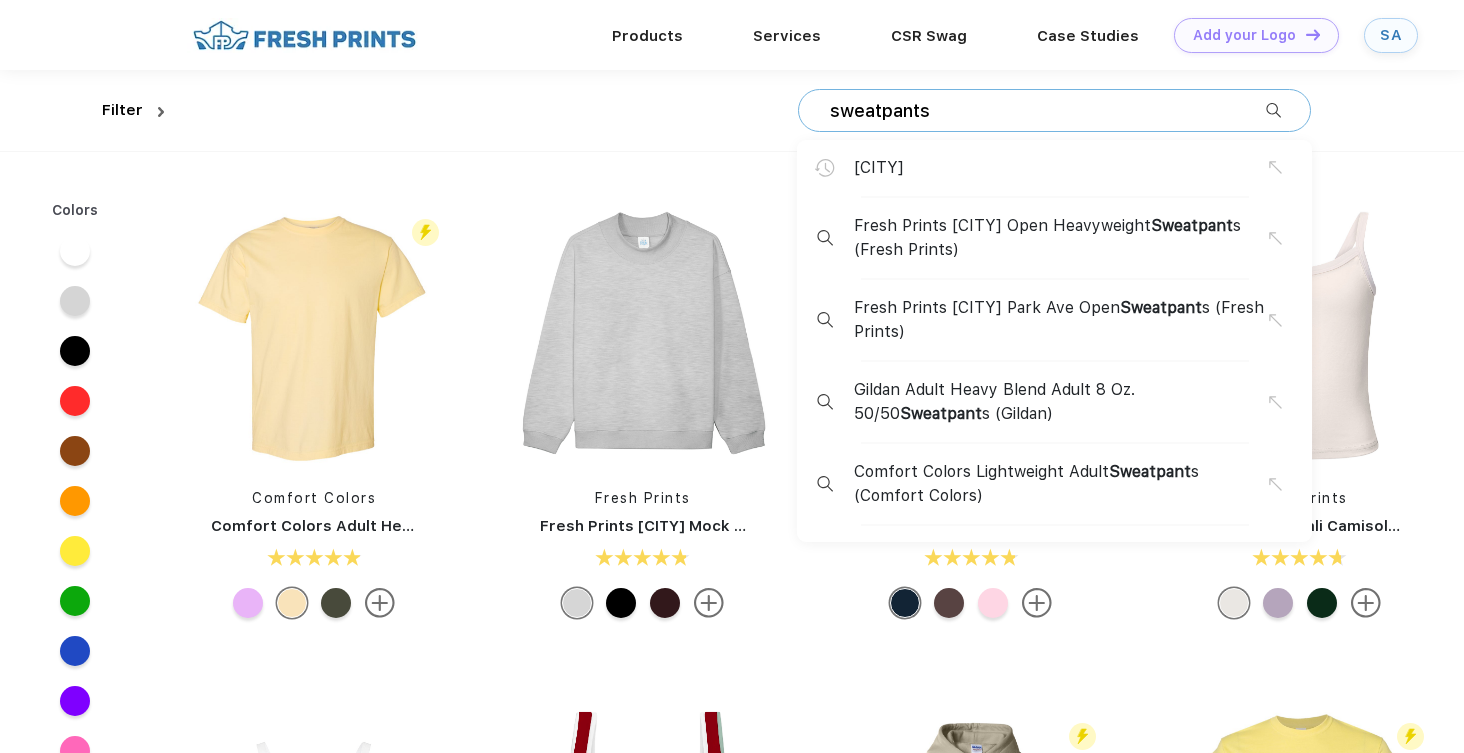 type on "sweatpants" 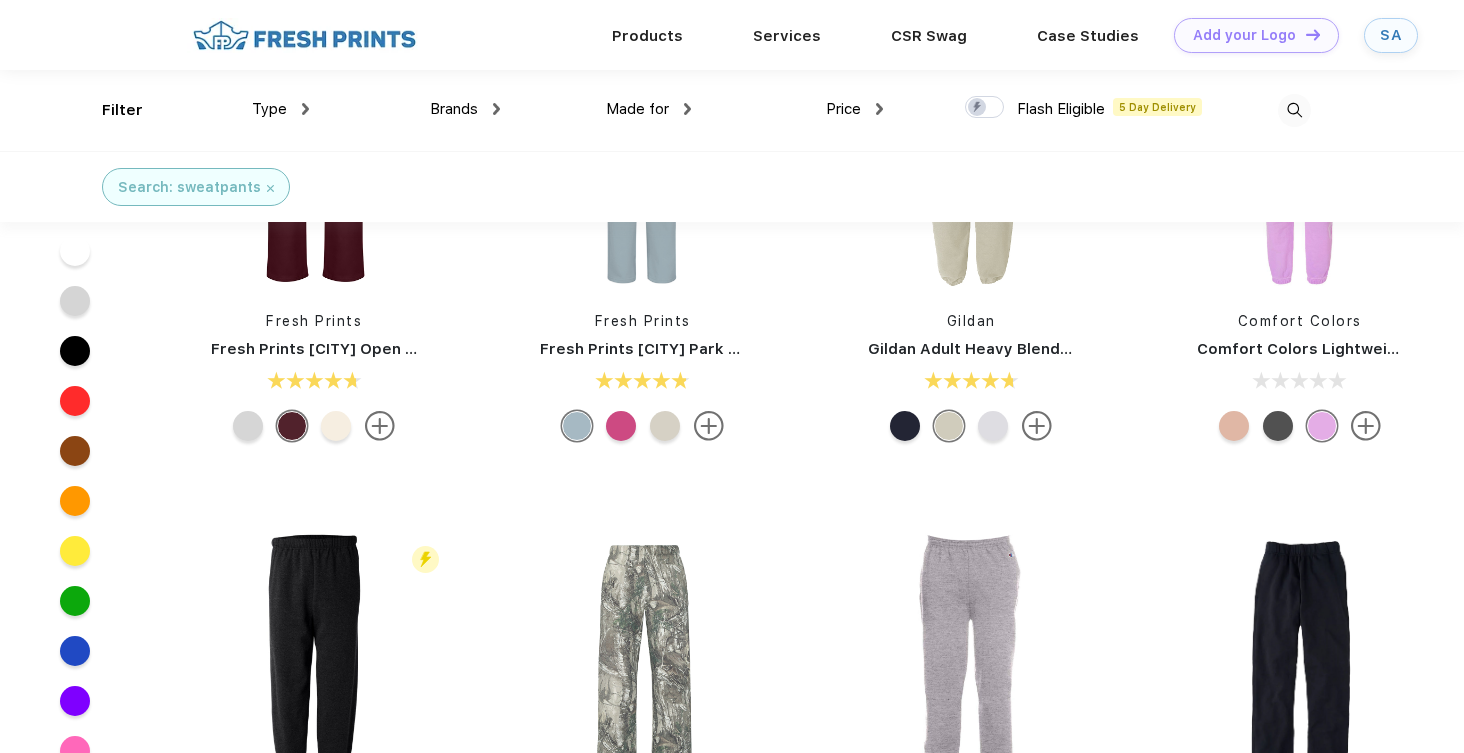 scroll, scrollTop: 0, scrollLeft: 0, axis: both 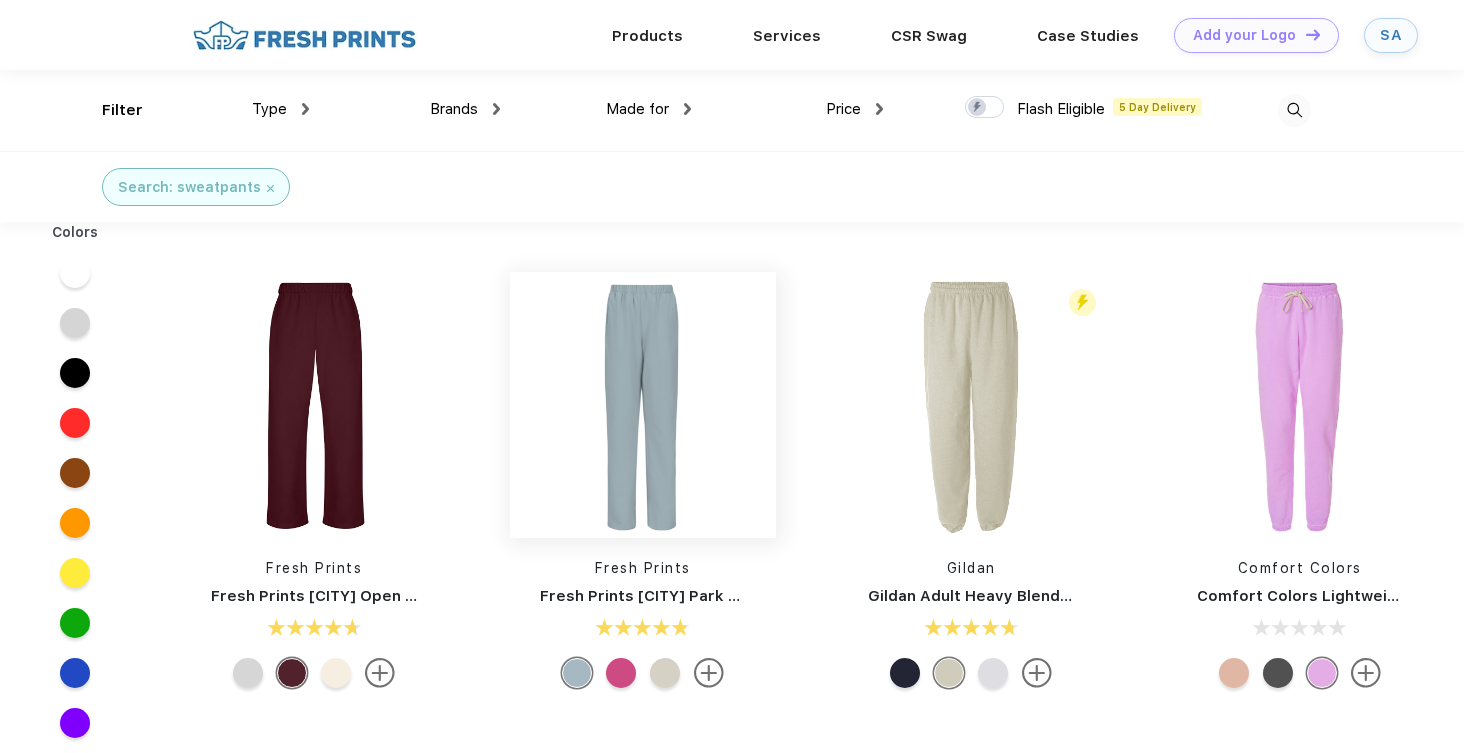 click at bounding box center [643, 405] 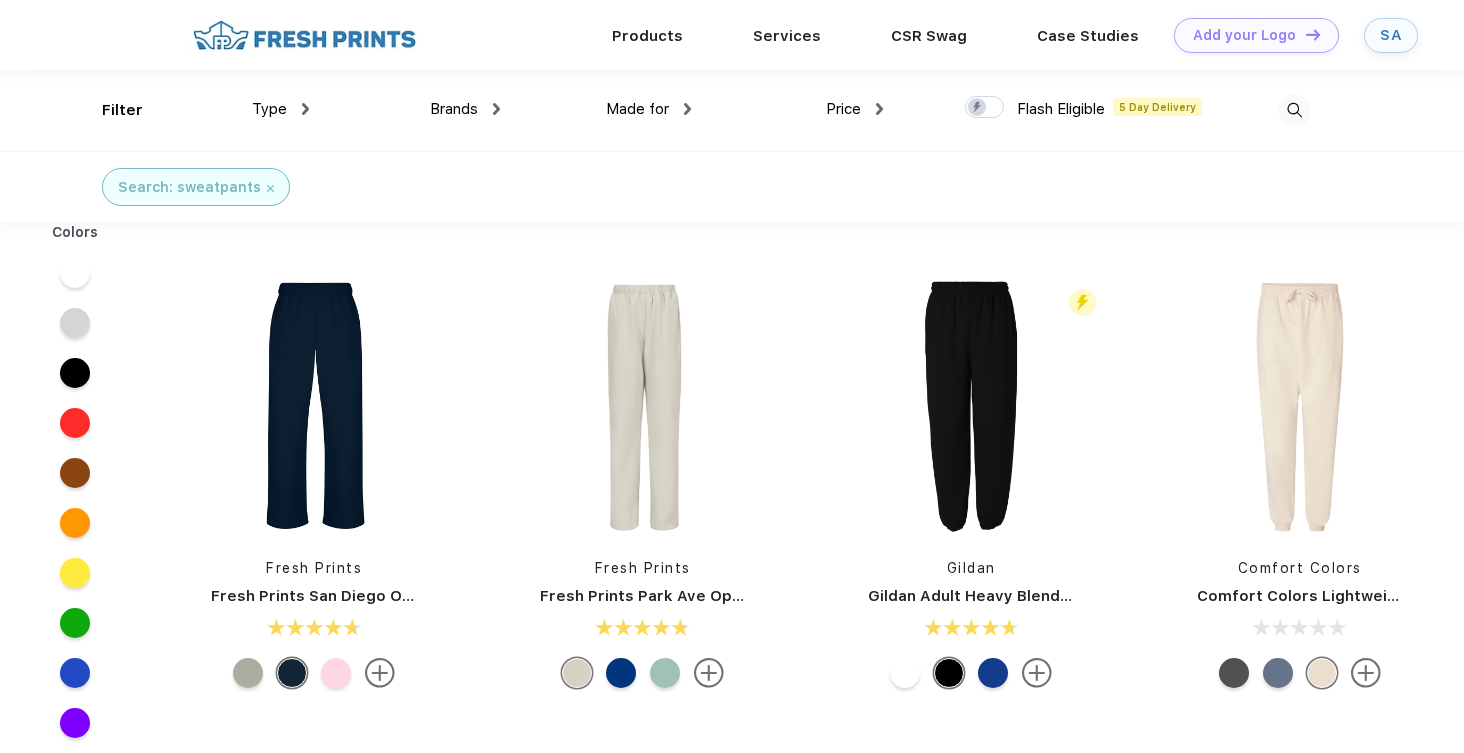 scroll, scrollTop: 0, scrollLeft: 0, axis: both 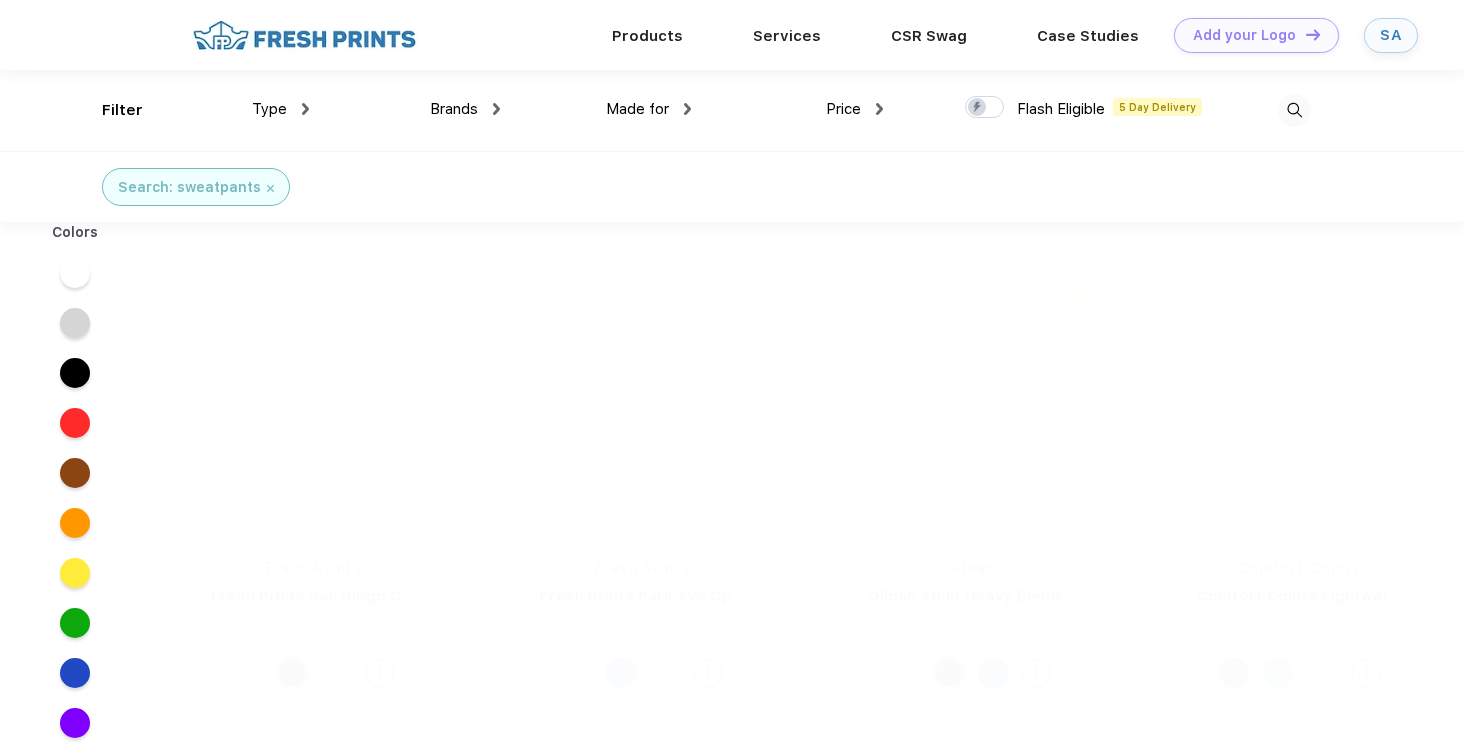 click at bounding box center (314, 405) 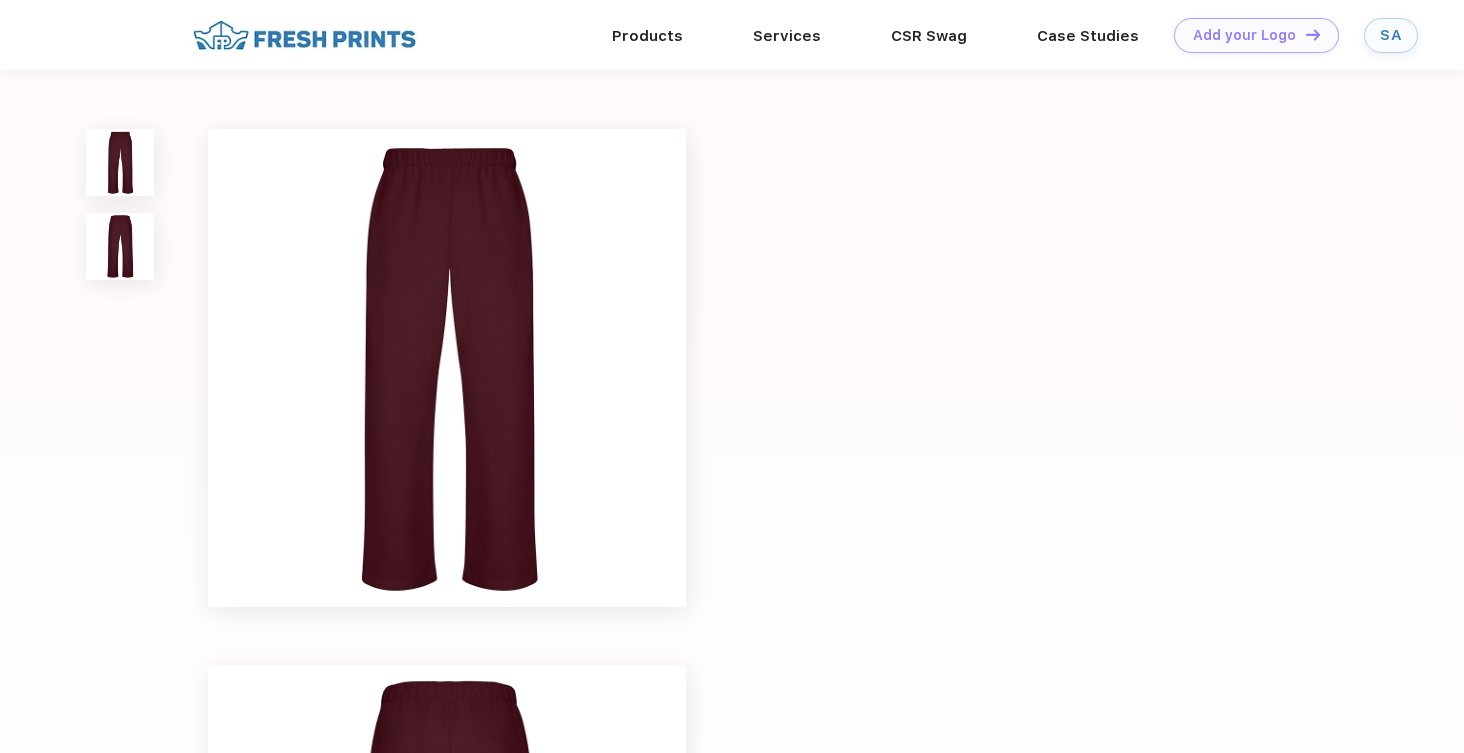 scroll, scrollTop: 1, scrollLeft: 0, axis: vertical 